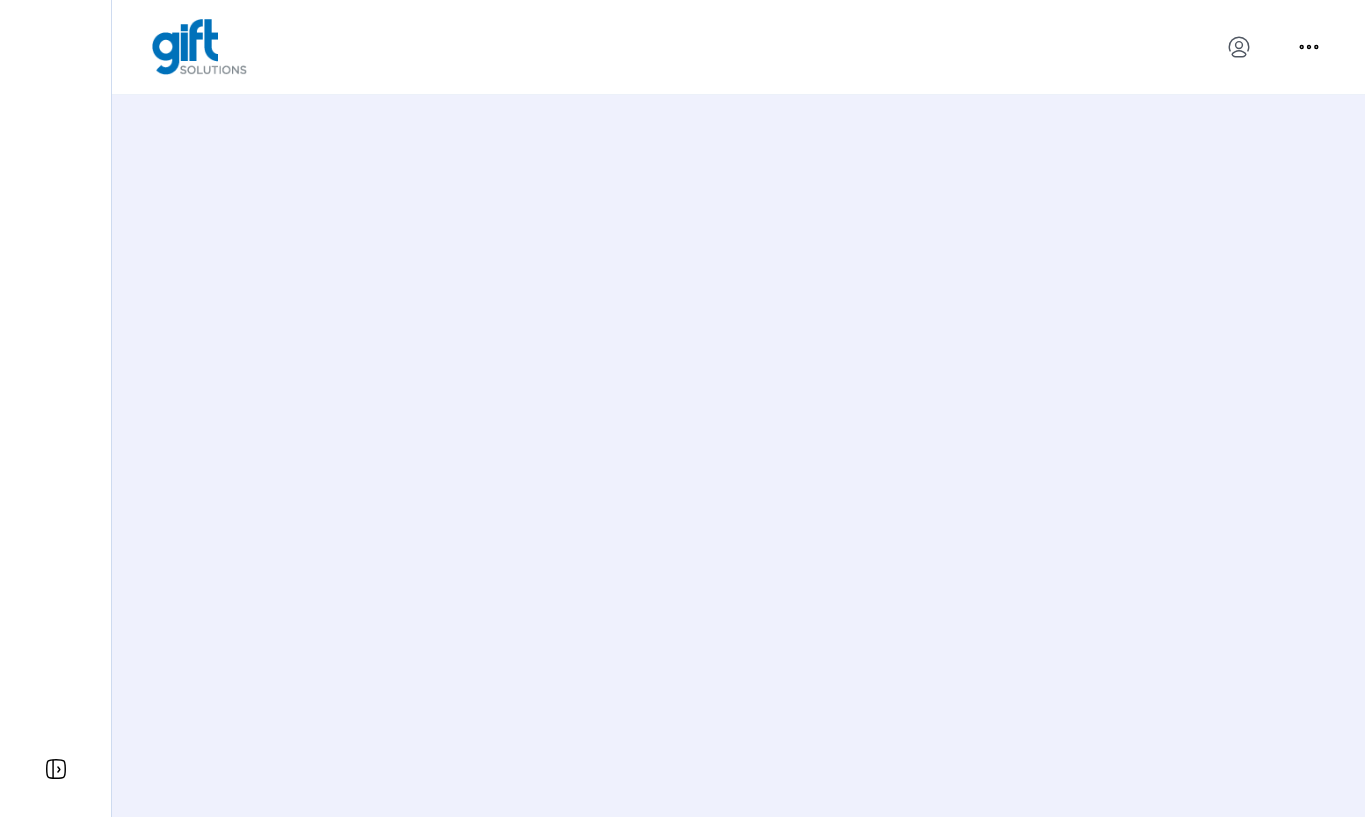 scroll, scrollTop: 0, scrollLeft: 0, axis: both 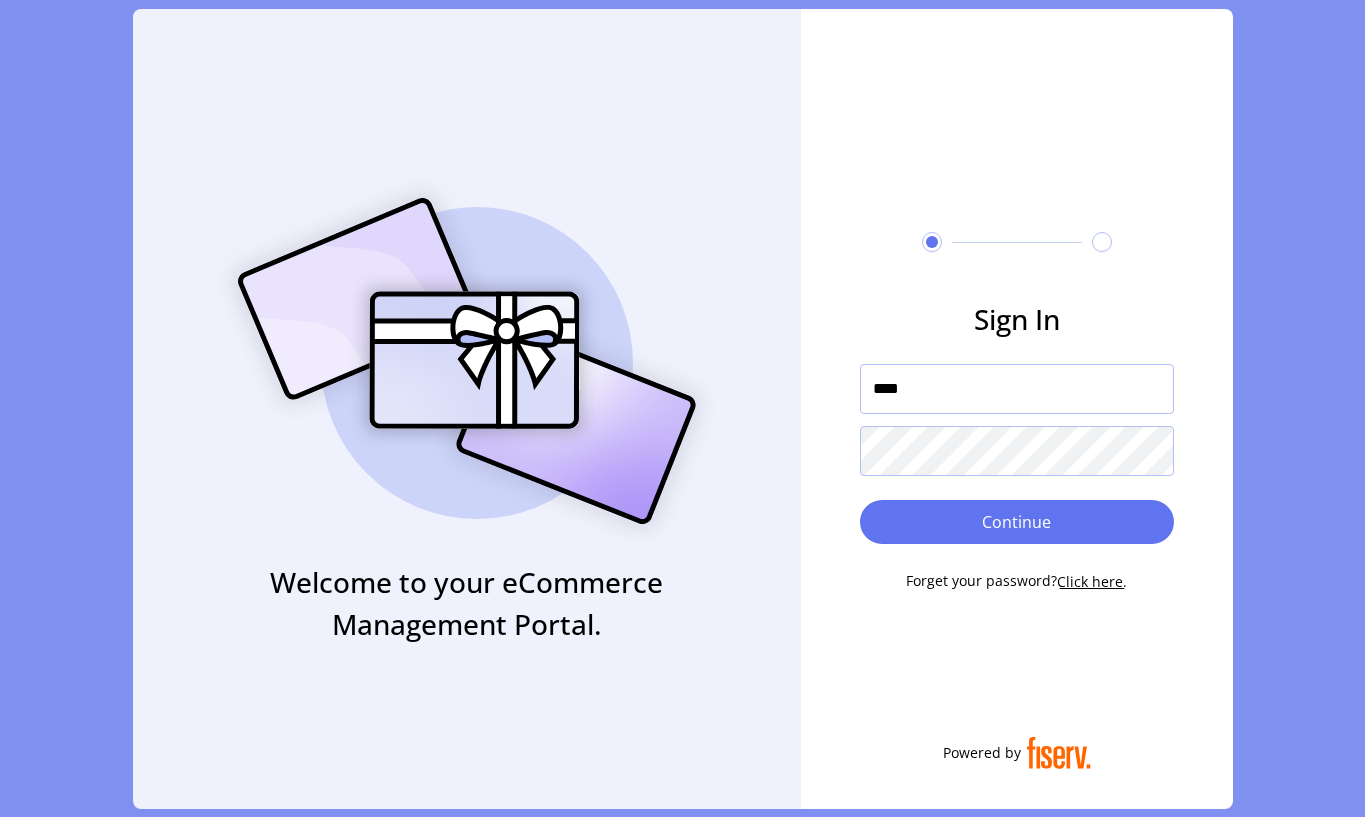 click on "Sign In **** Continue Forget your password? Click here. Powered by" 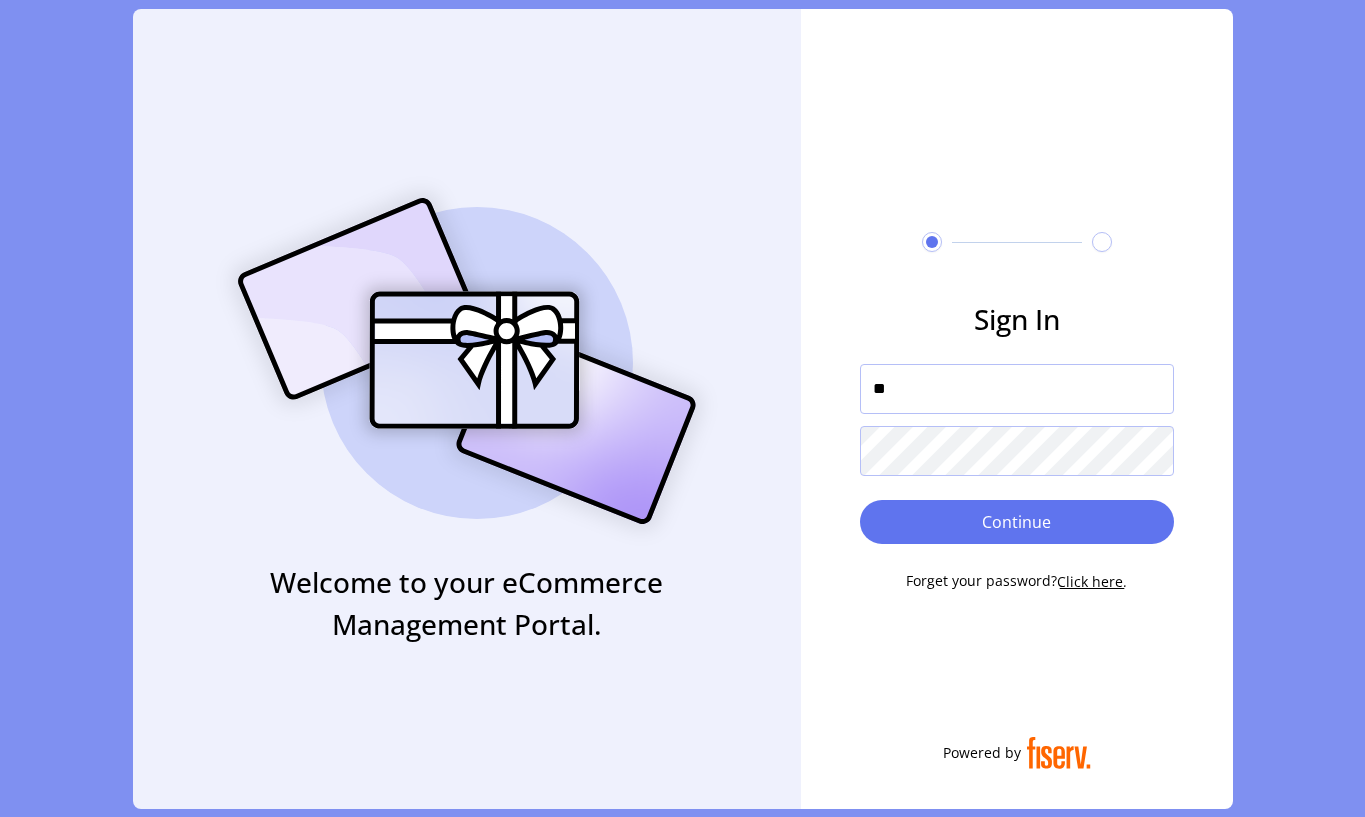 type on "*" 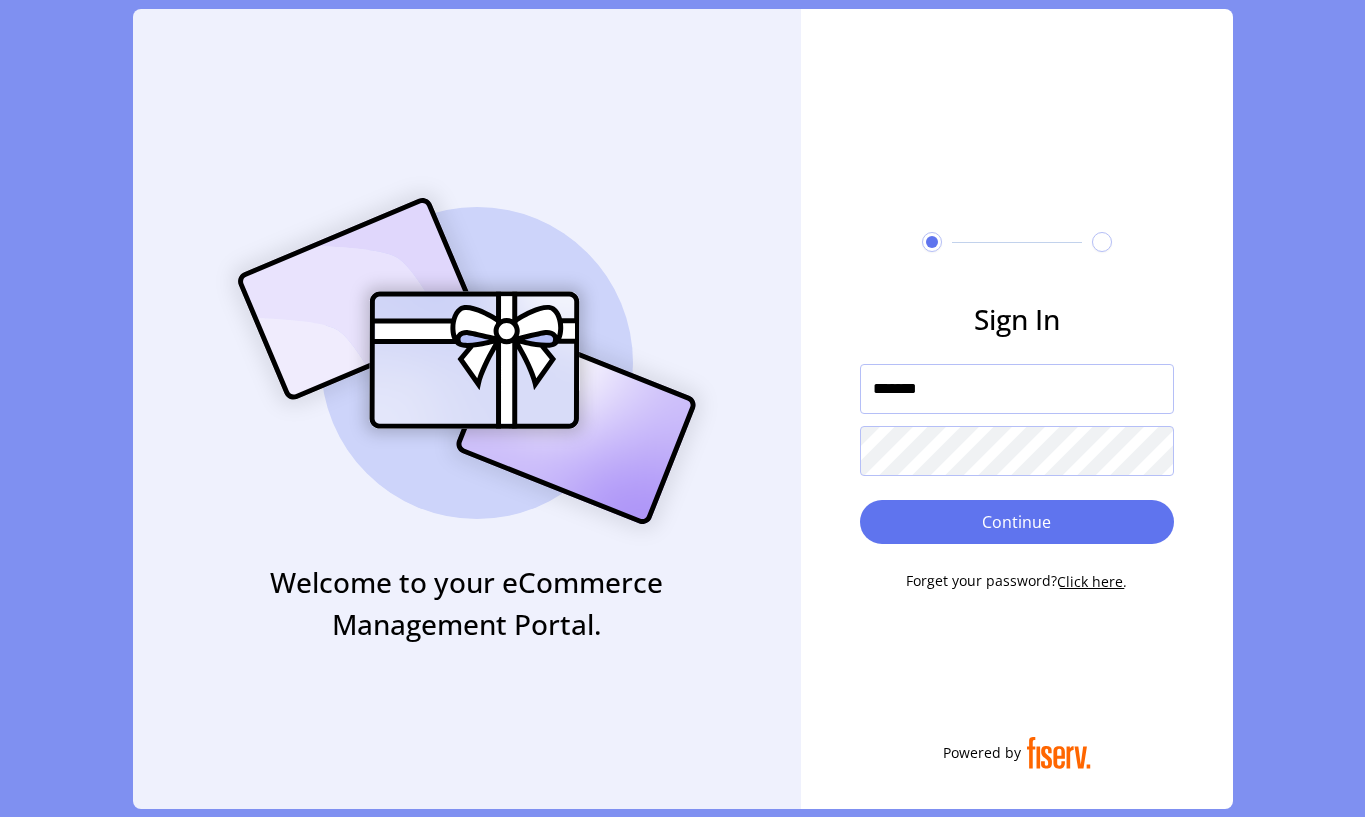 type on "**********" 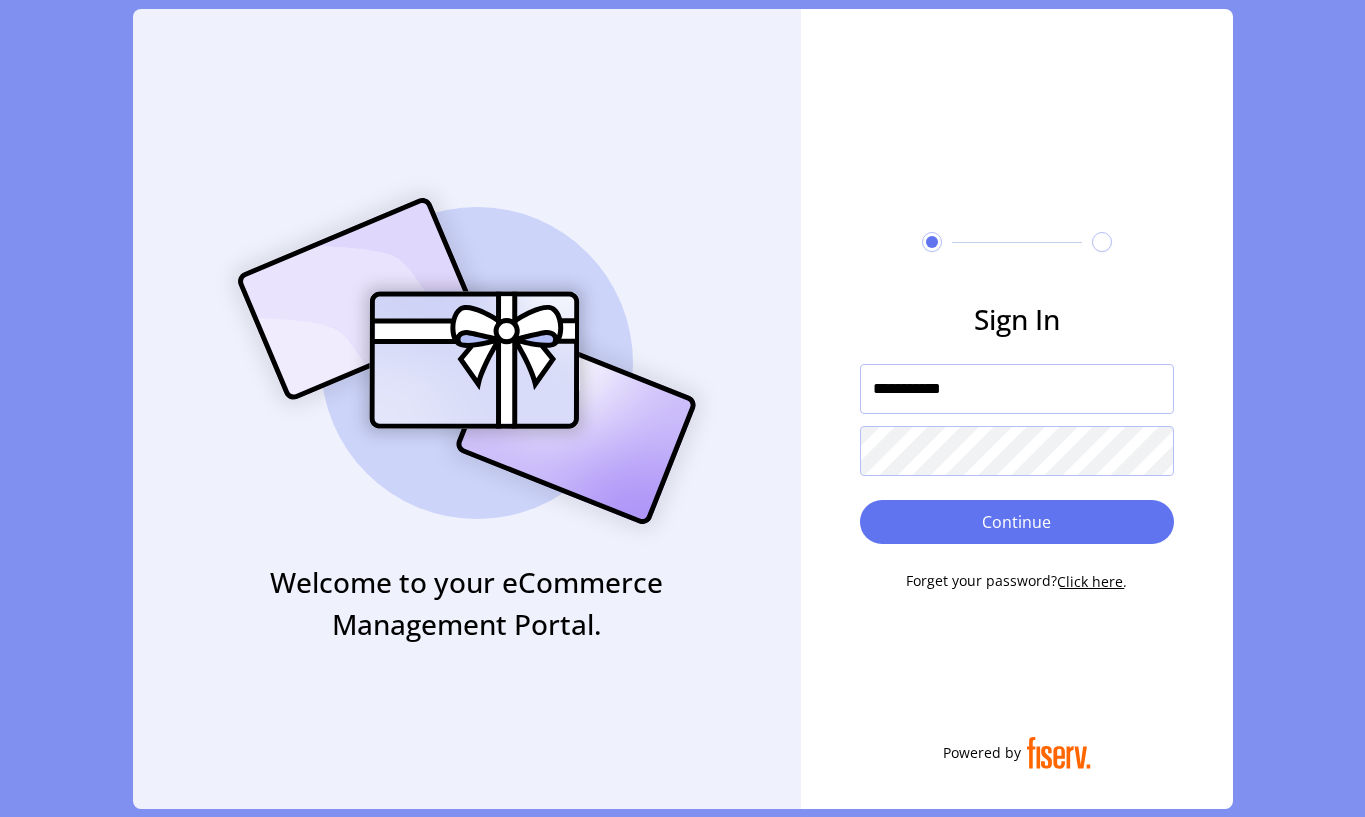 click on "Continue" at bounding box center [1017, 522] 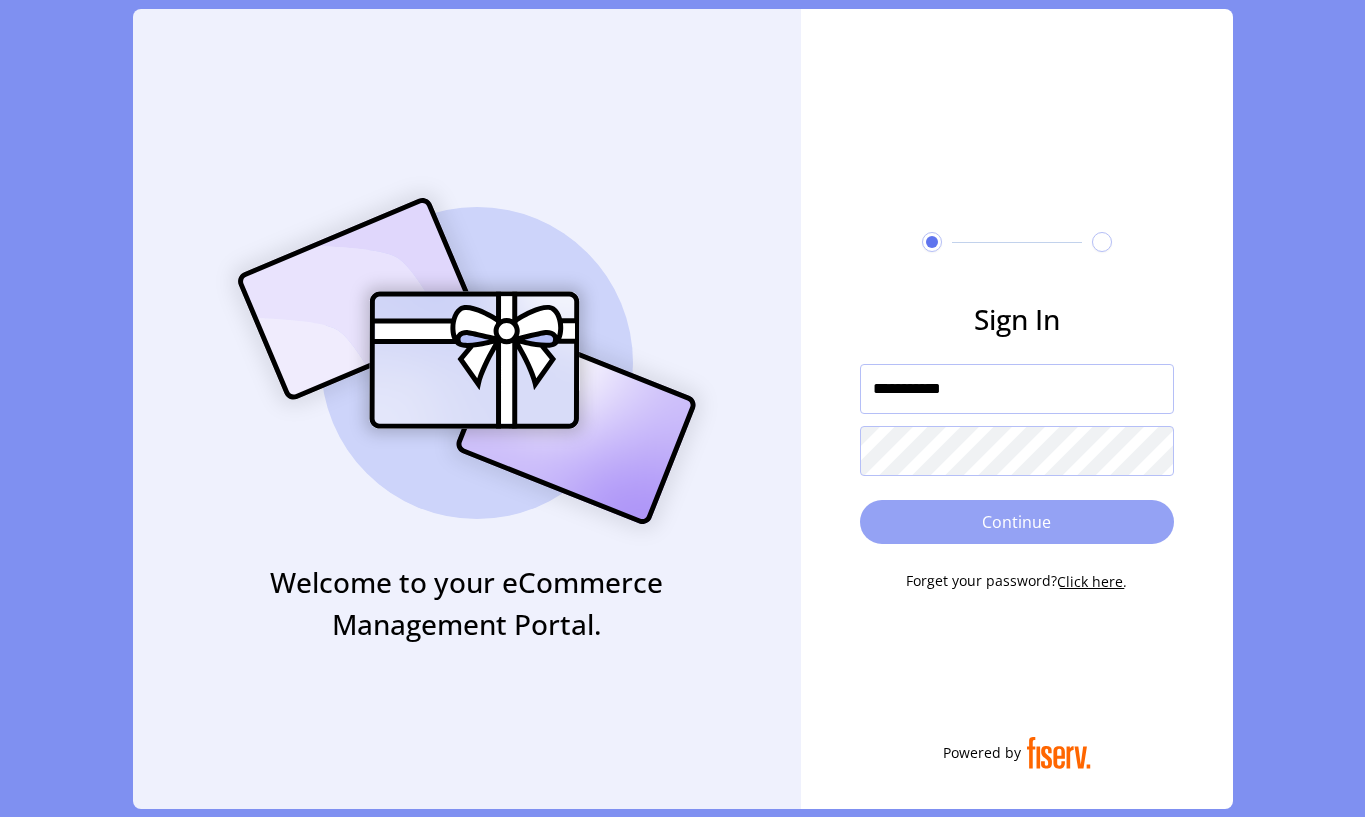 click on "Continue" at bounding box center [1017, 522] 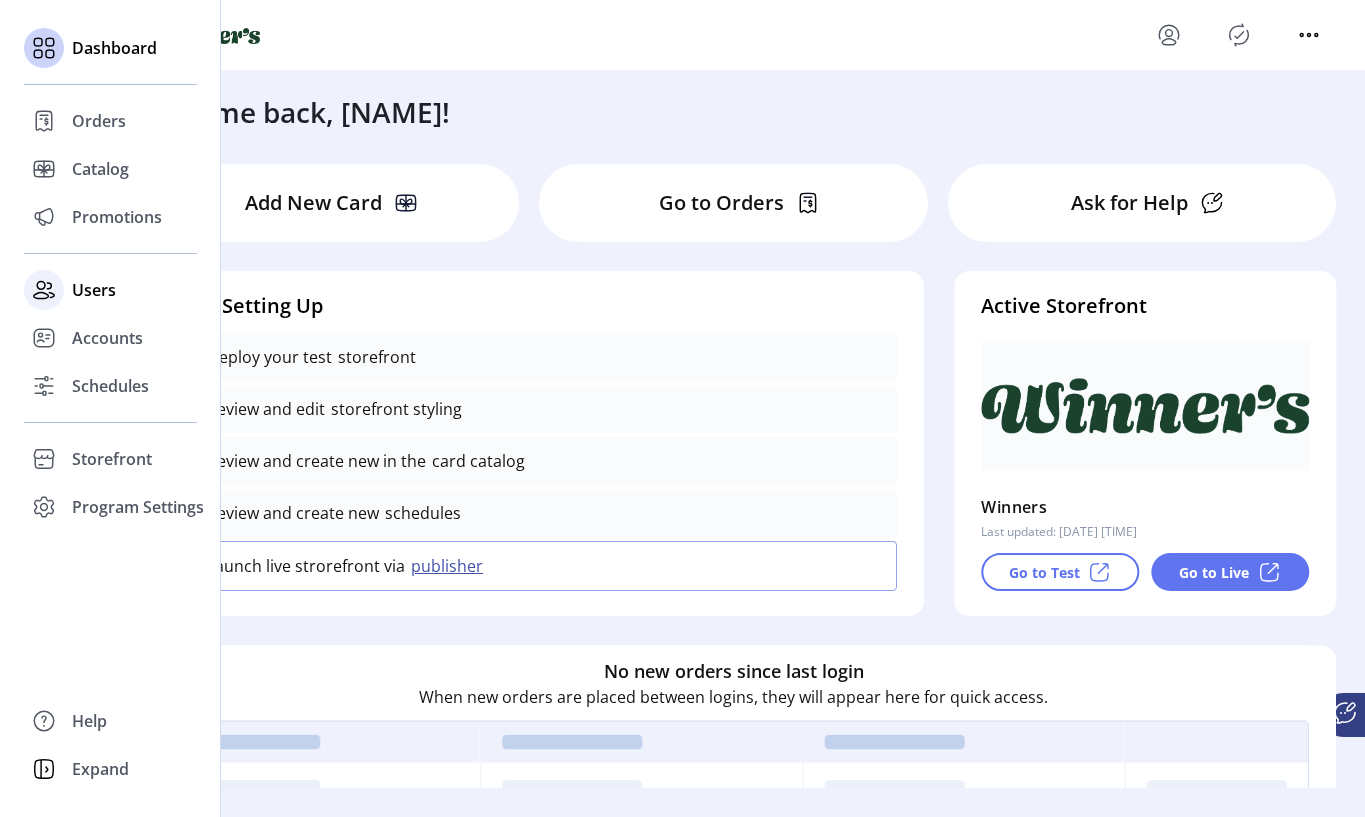 click on "Users" 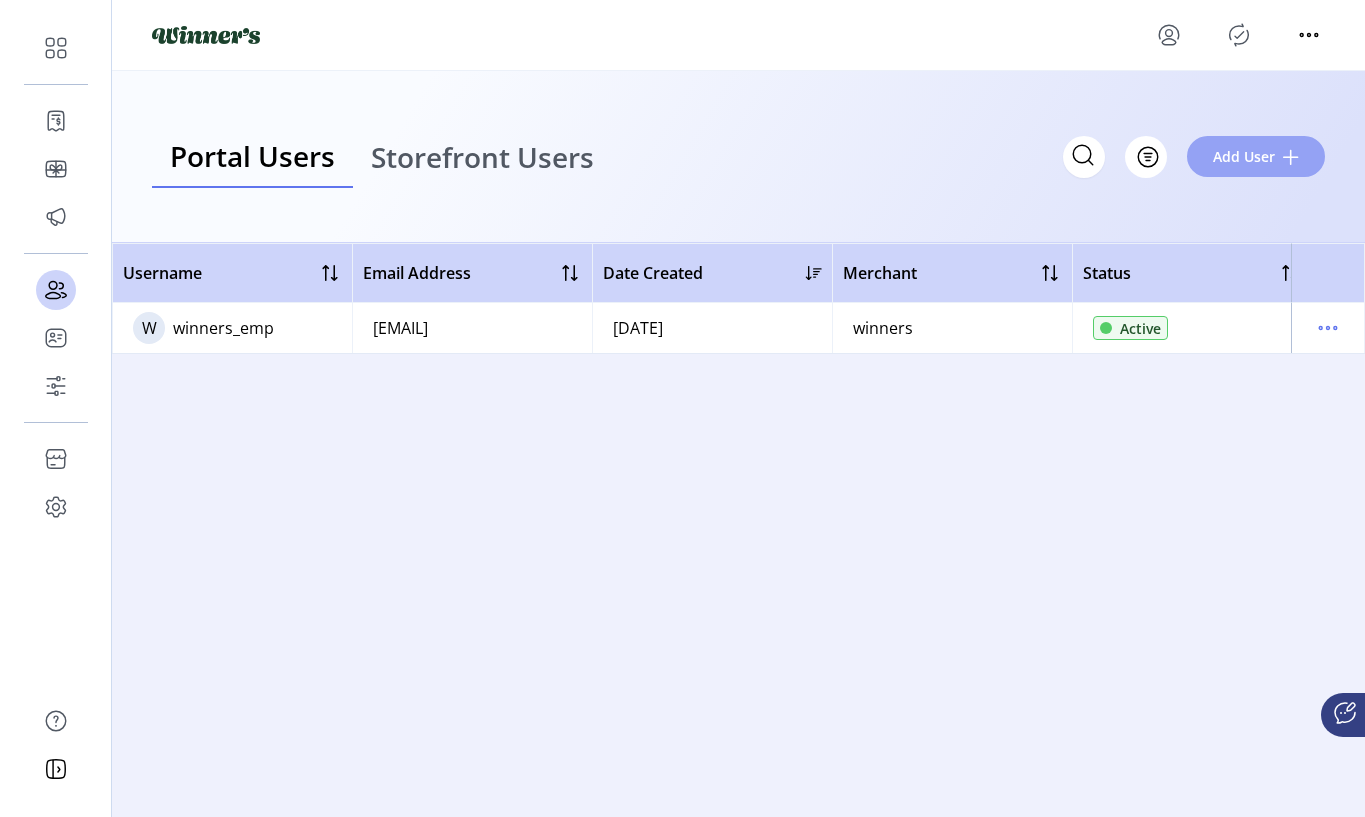 click on "Add User" 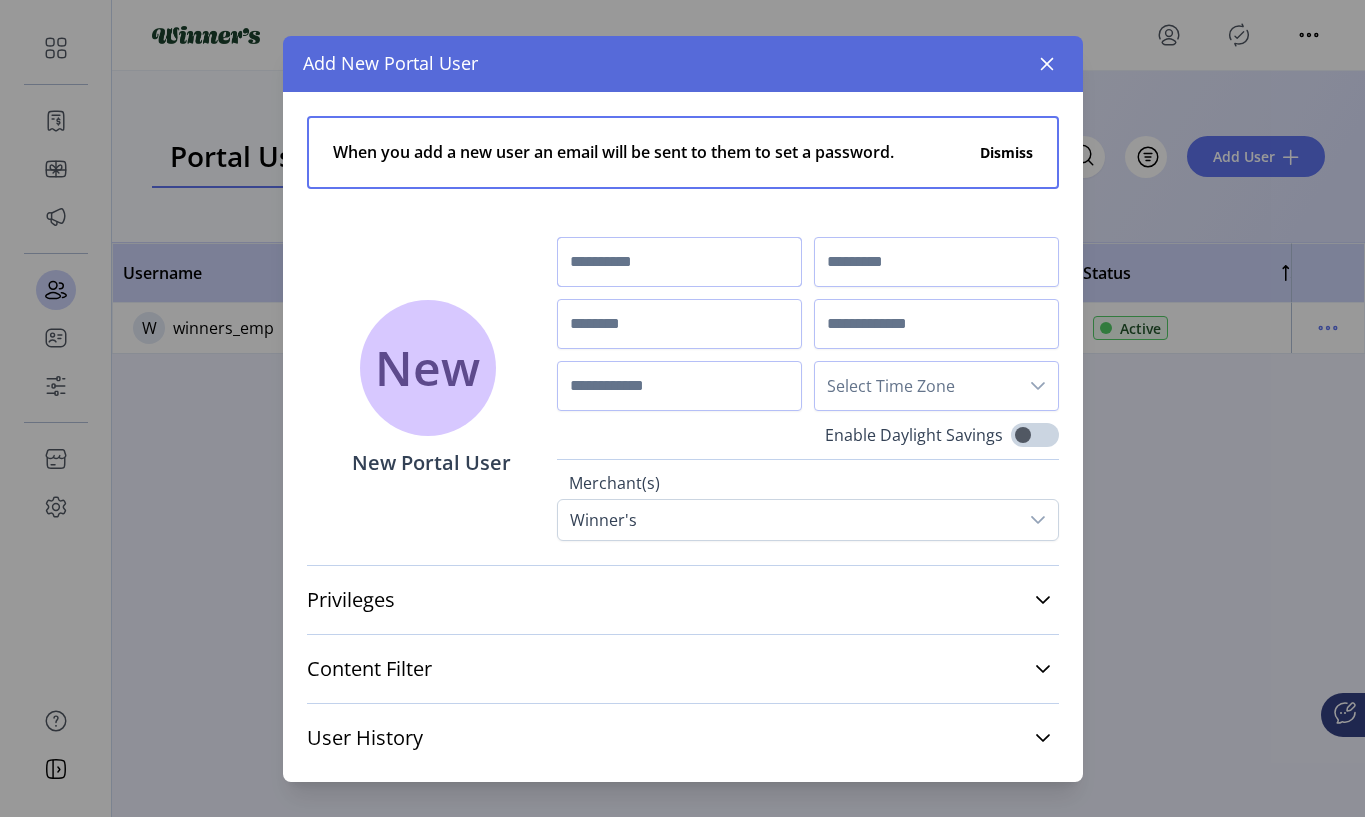 click at bounding box center (679, 262) 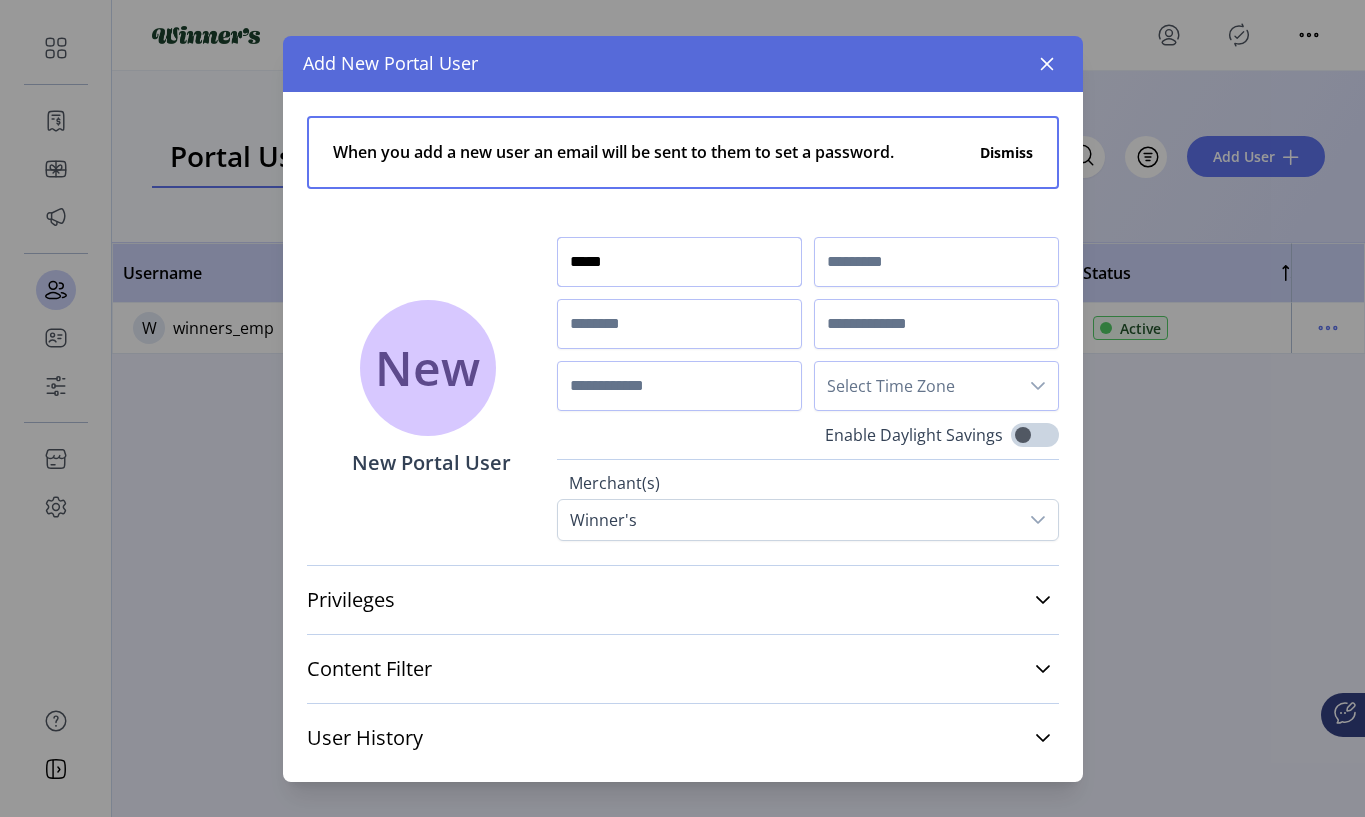 type on "*****" 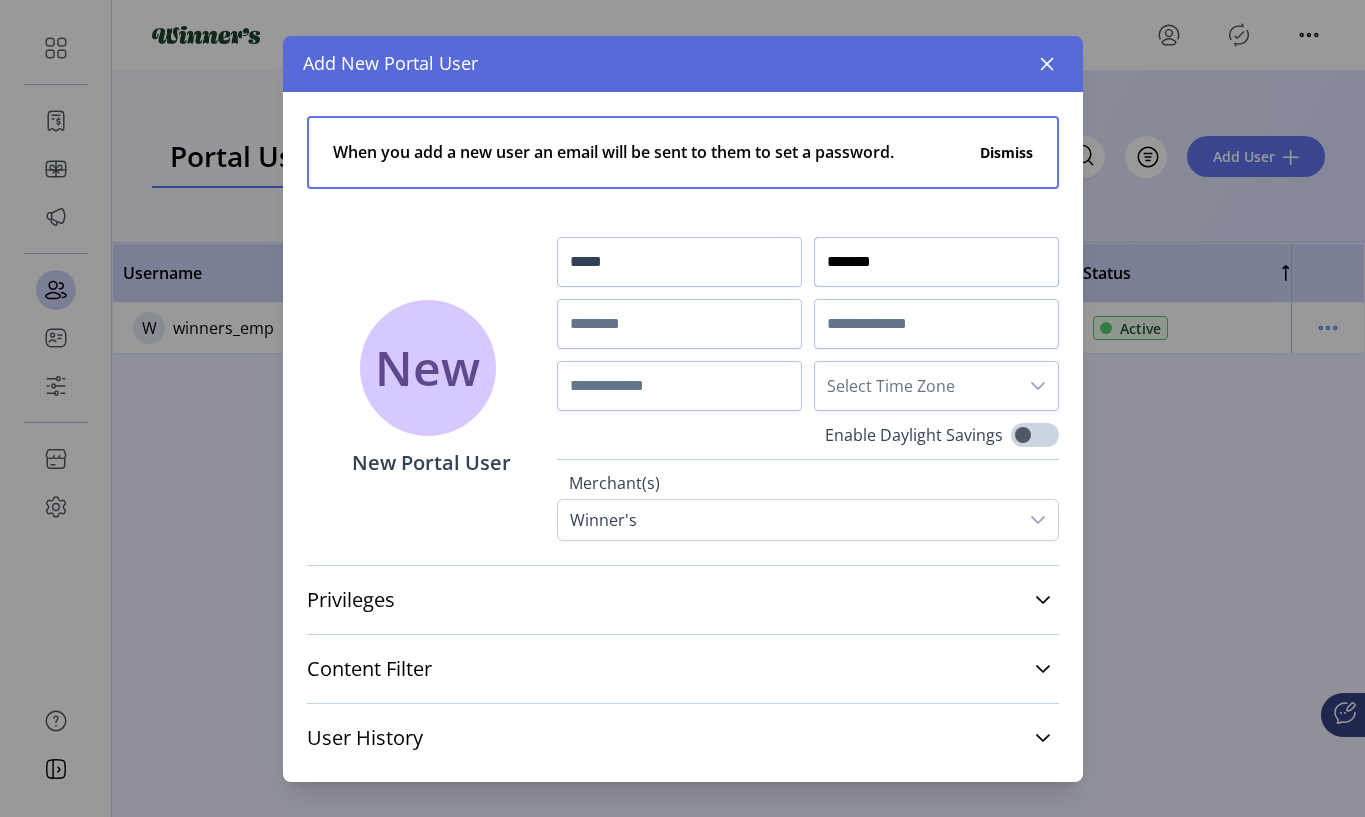 type on "*******" 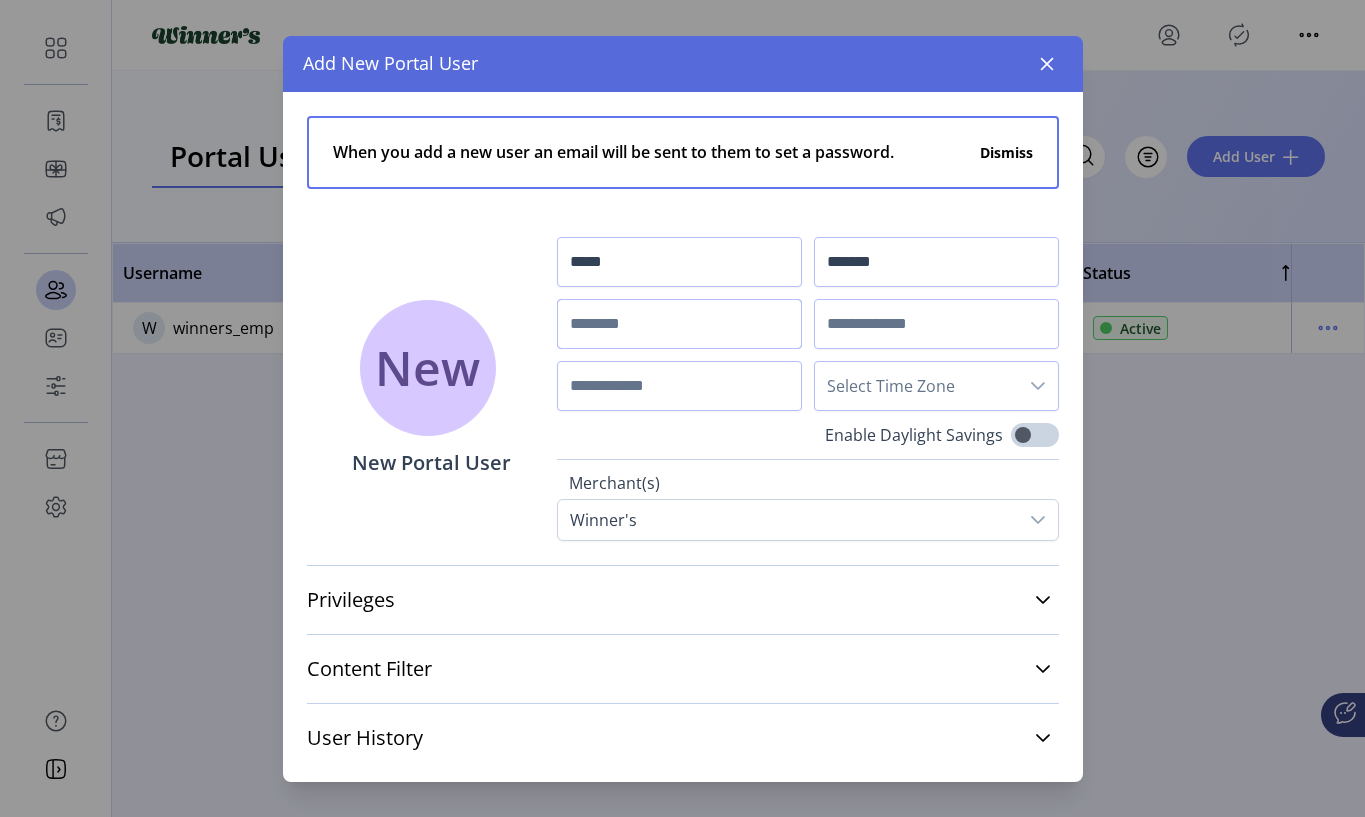 click at bounding box center (679, 324) 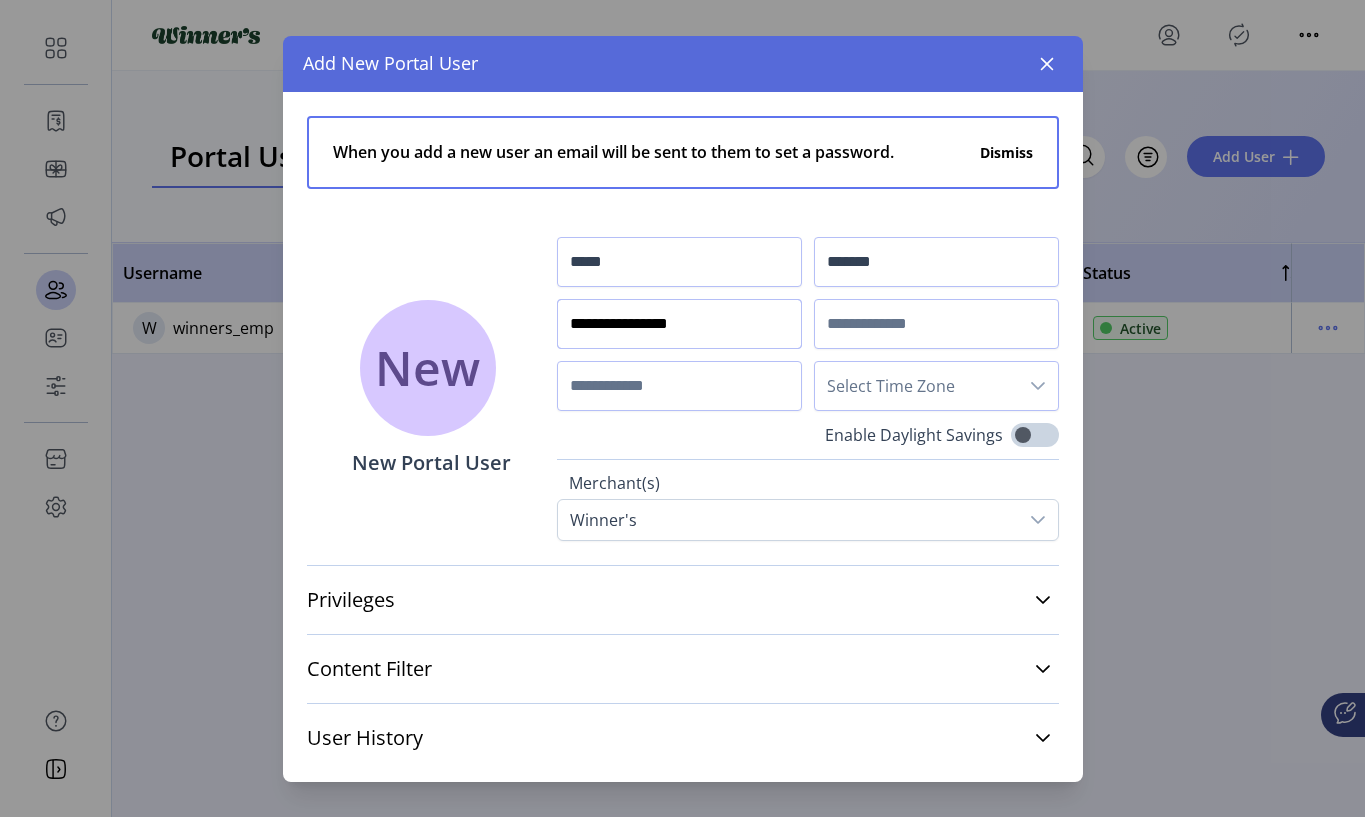 type on "**********" 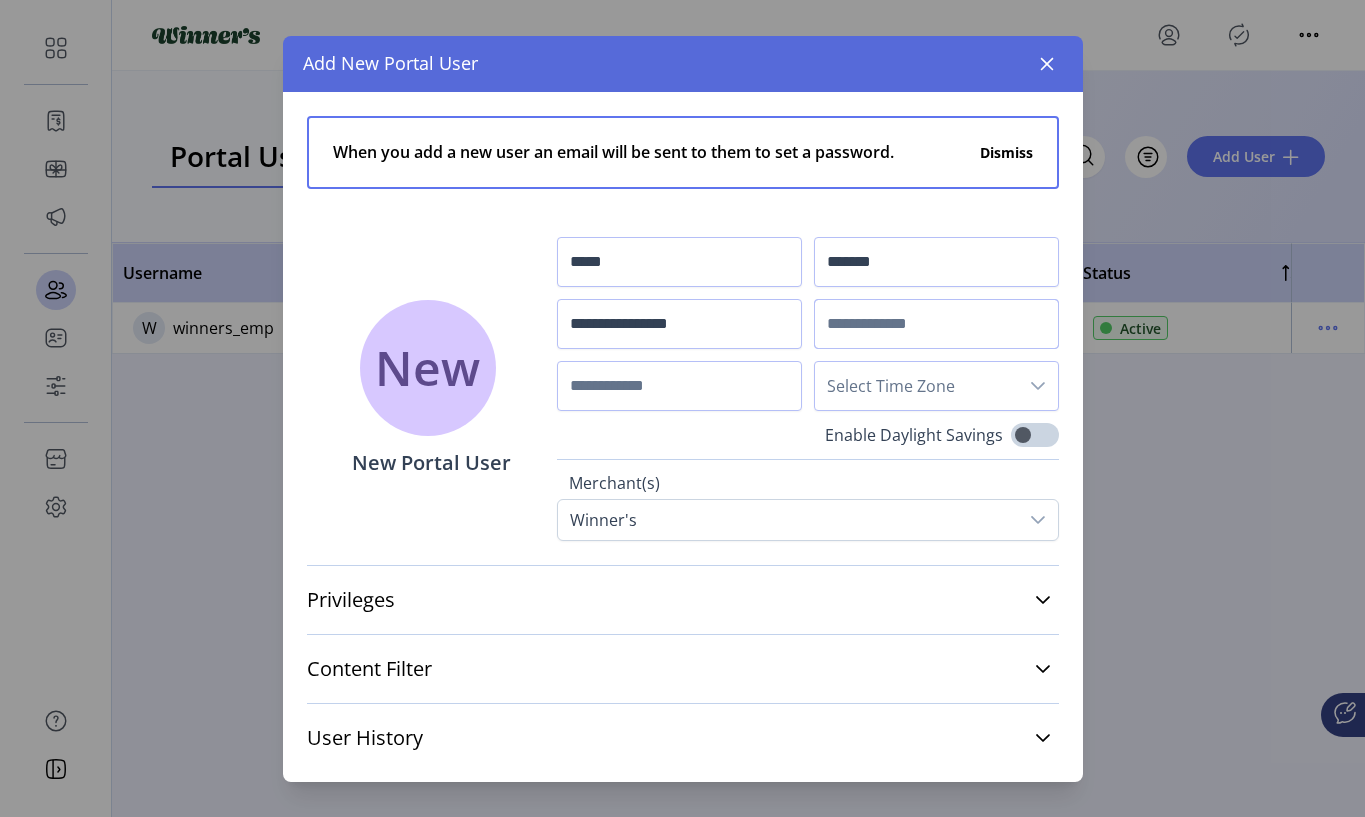 click at bounding box center (936, 324) 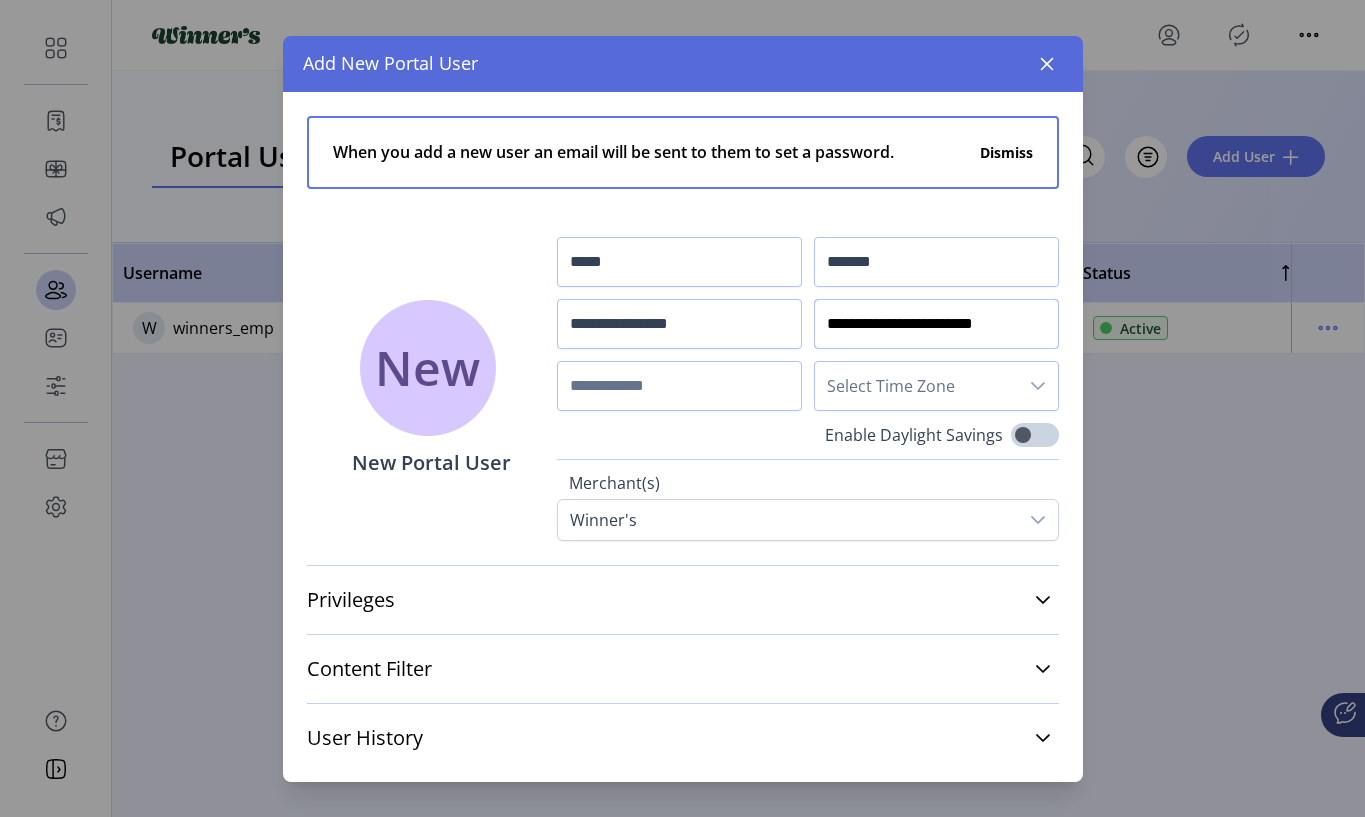 type on "**********" 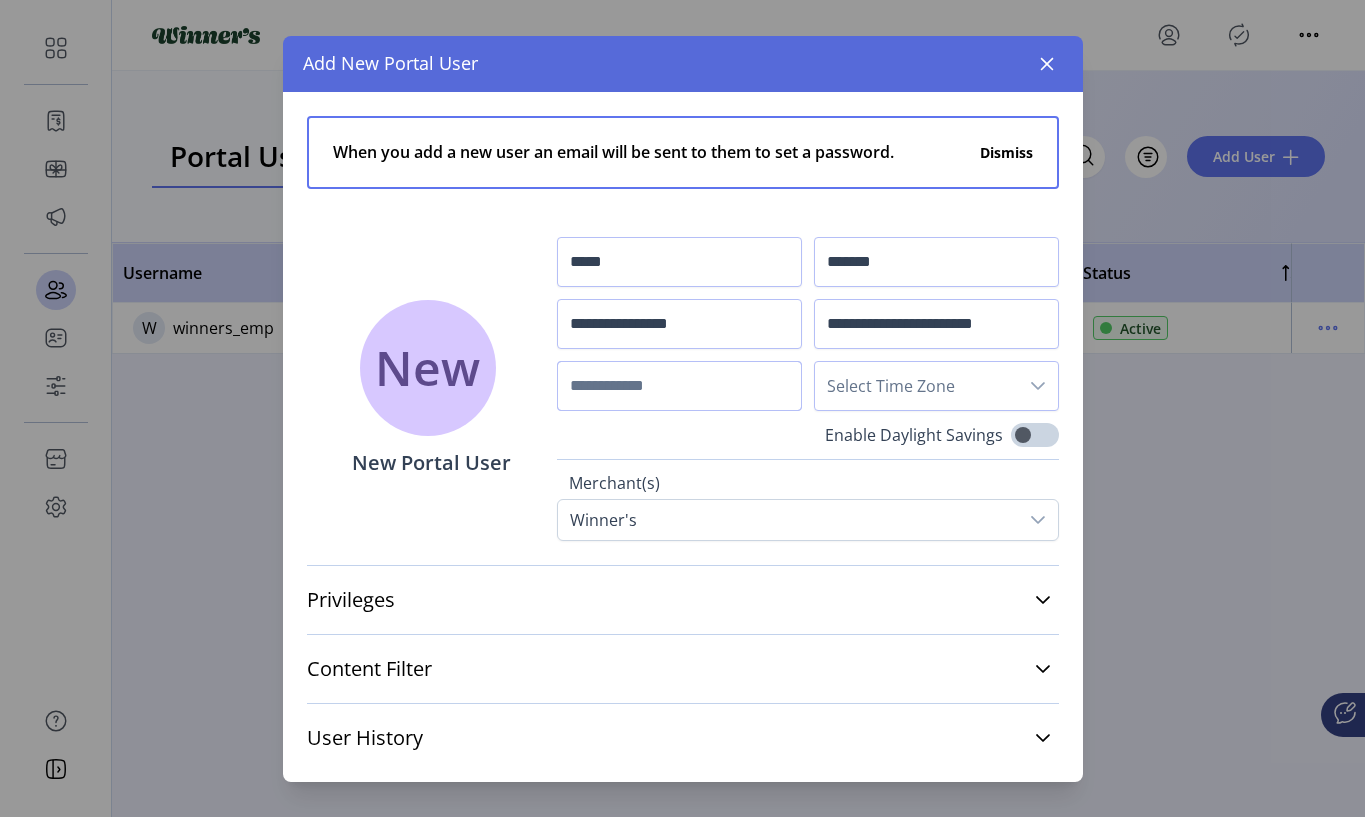click at bounding box center (679, 386) 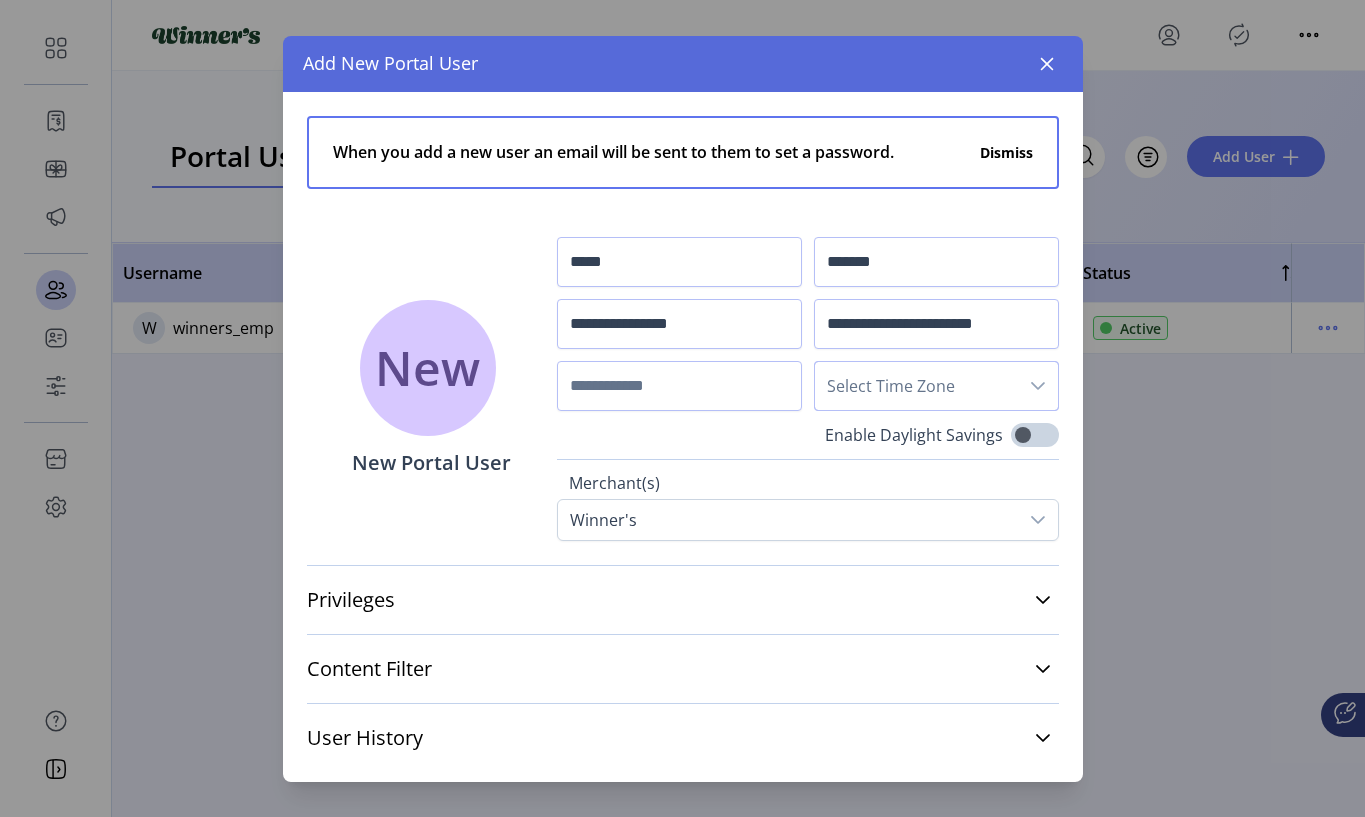 click on "Select Time Zone" at bounding box center (916, 386) 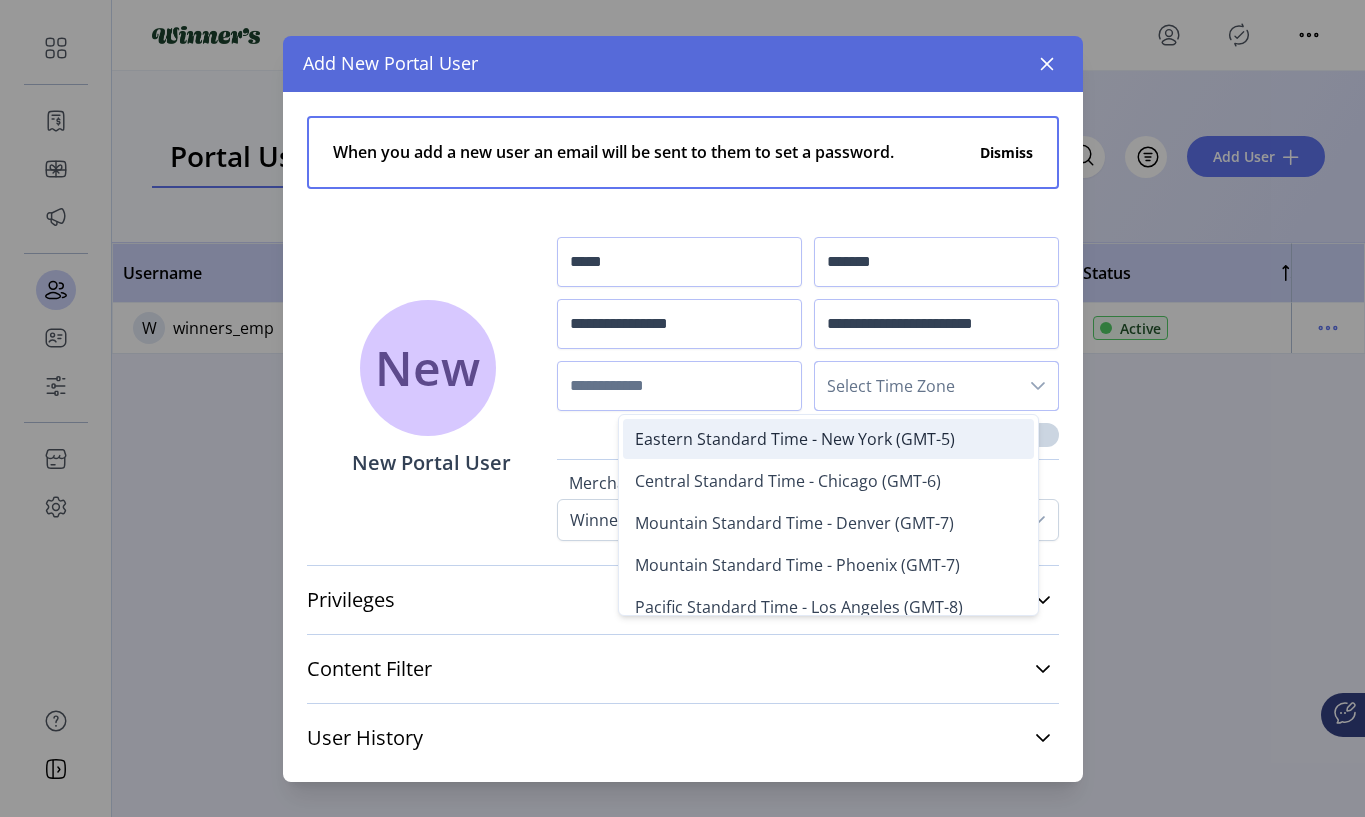 click on "Eastern Standard Time - New York (GMT-5)" at bounding box center [795, 439] 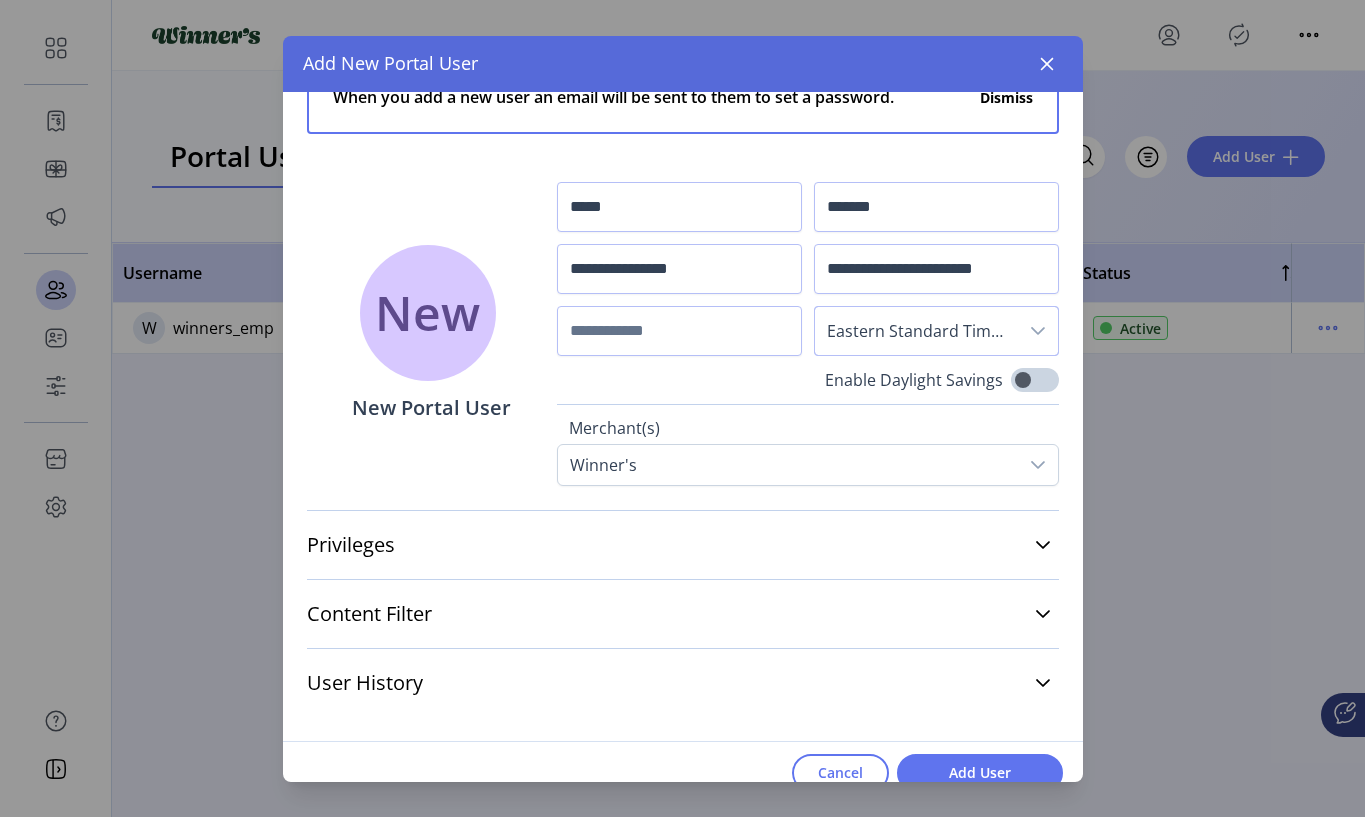 scroll, scrollTop: 77, scrollLeft: 0, axis: vertical 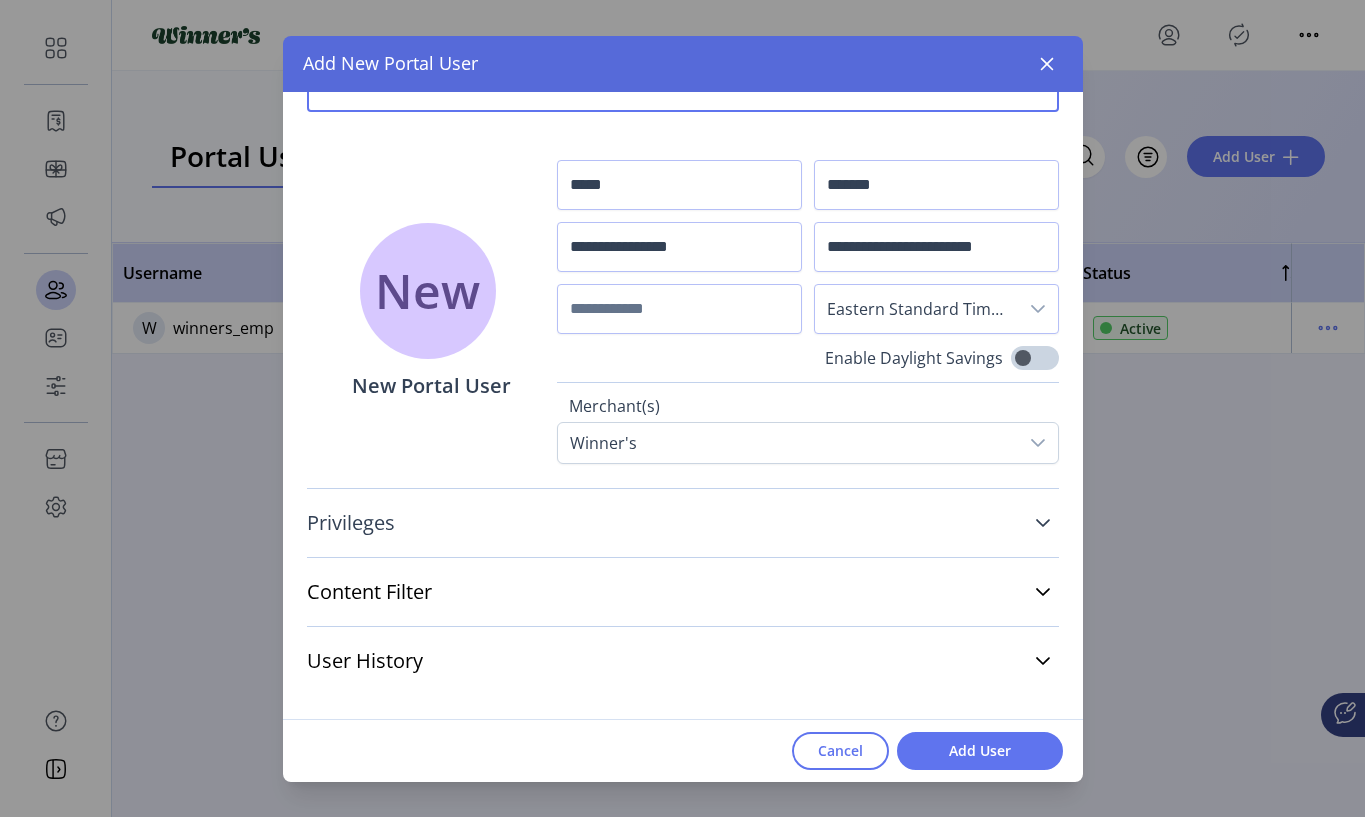 click on "Privileges" at bounding box center (683, 523) 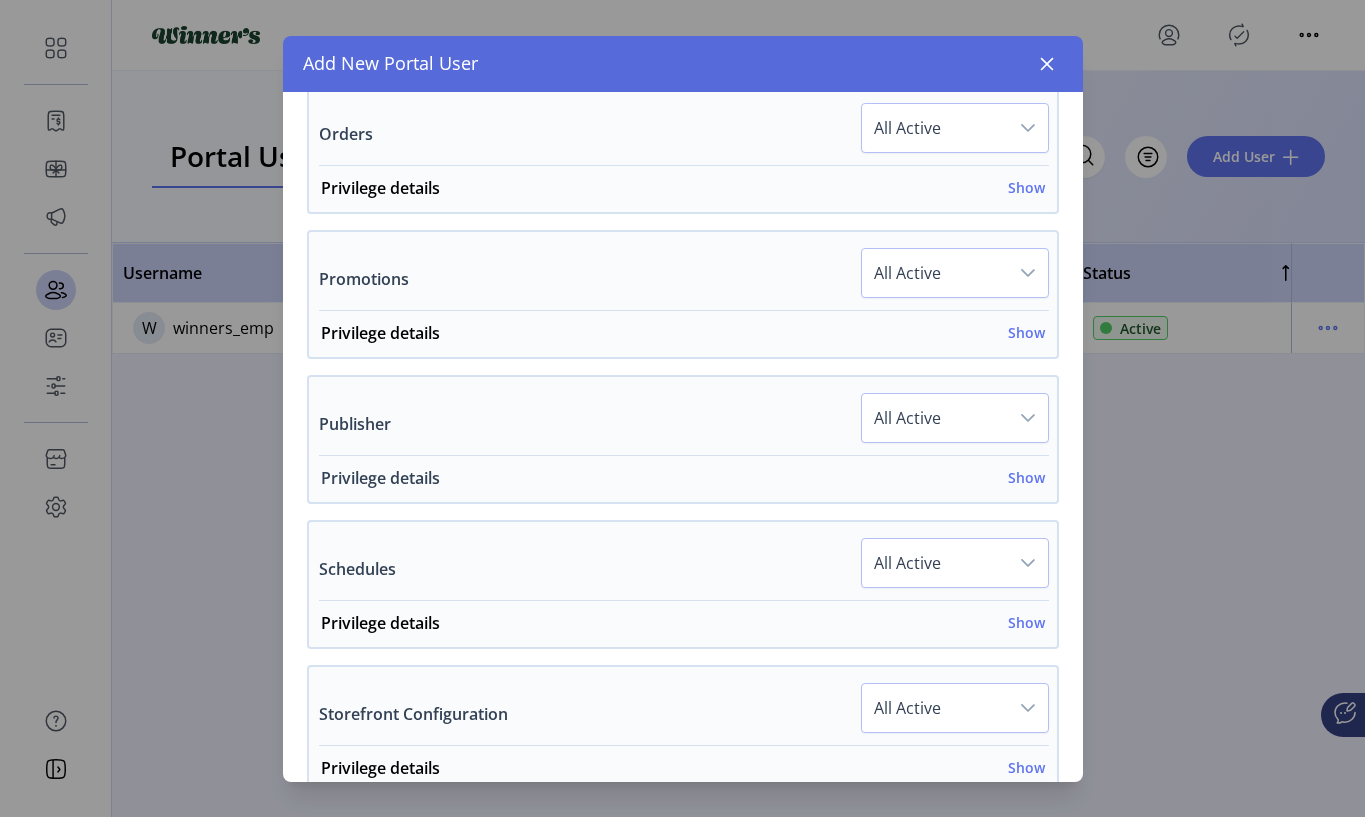 scroll, scrollTop: 1573, scrollLeft: 0, axis: vertical 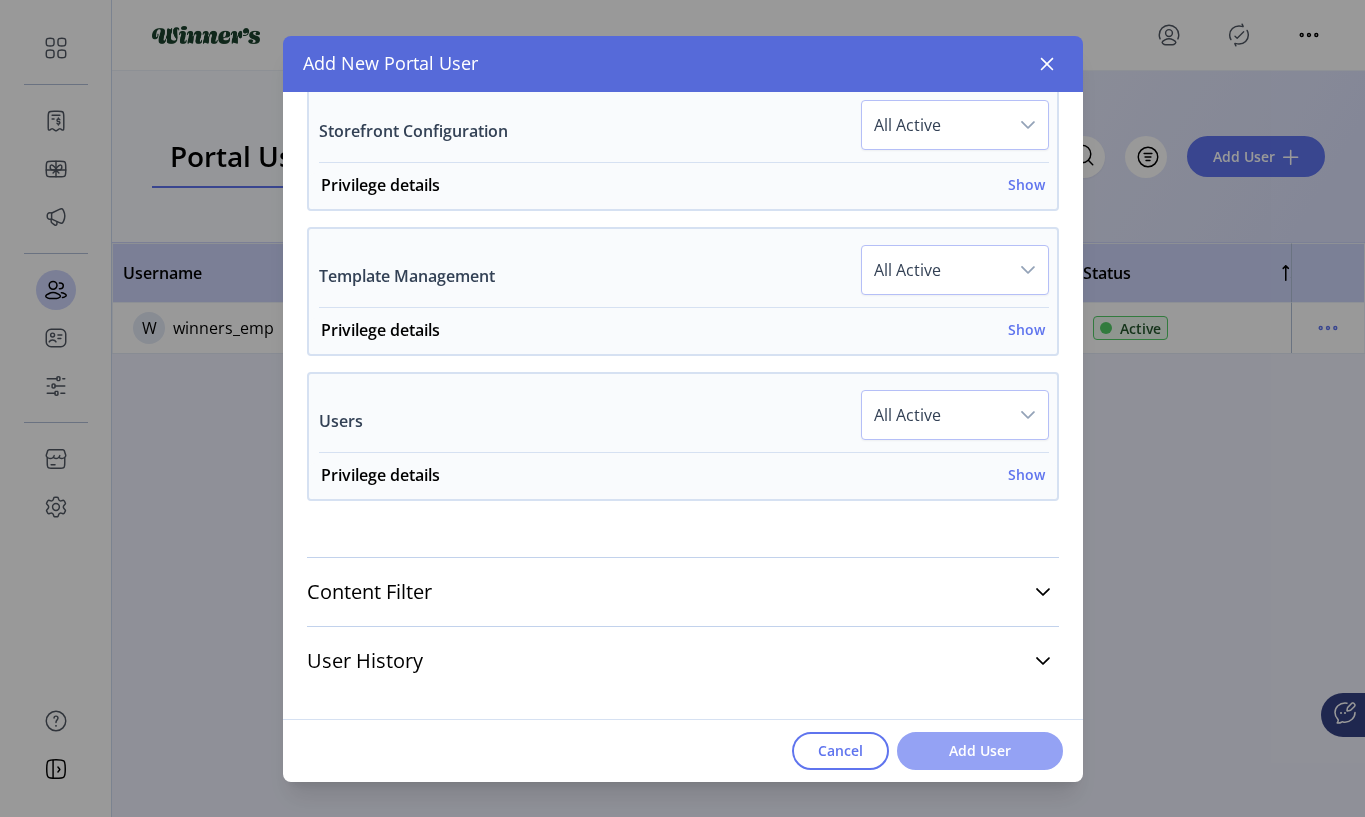 click on "Add User" at bounding box center (980, 750) 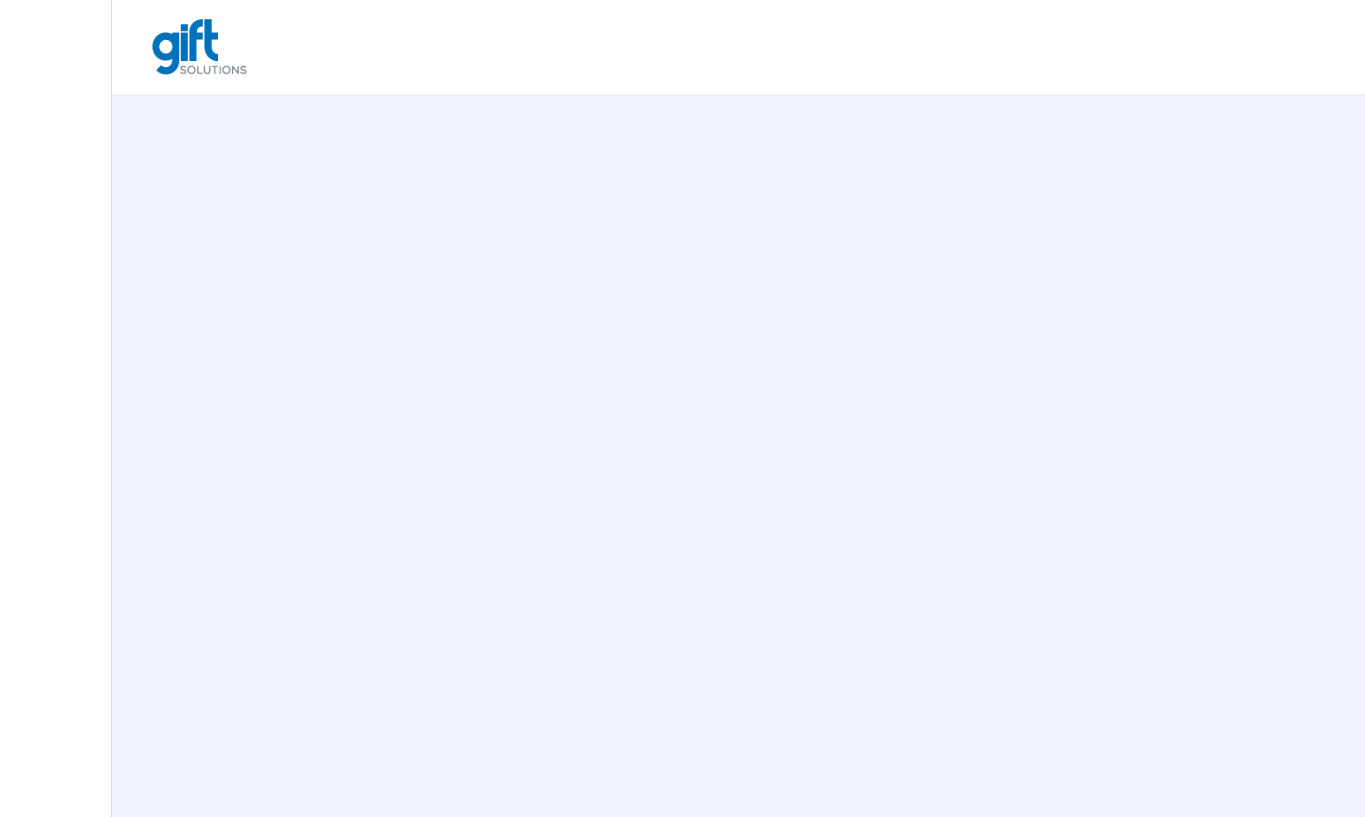 scroll, scrollTop: 0, scrollLeft: 0, axis: both 